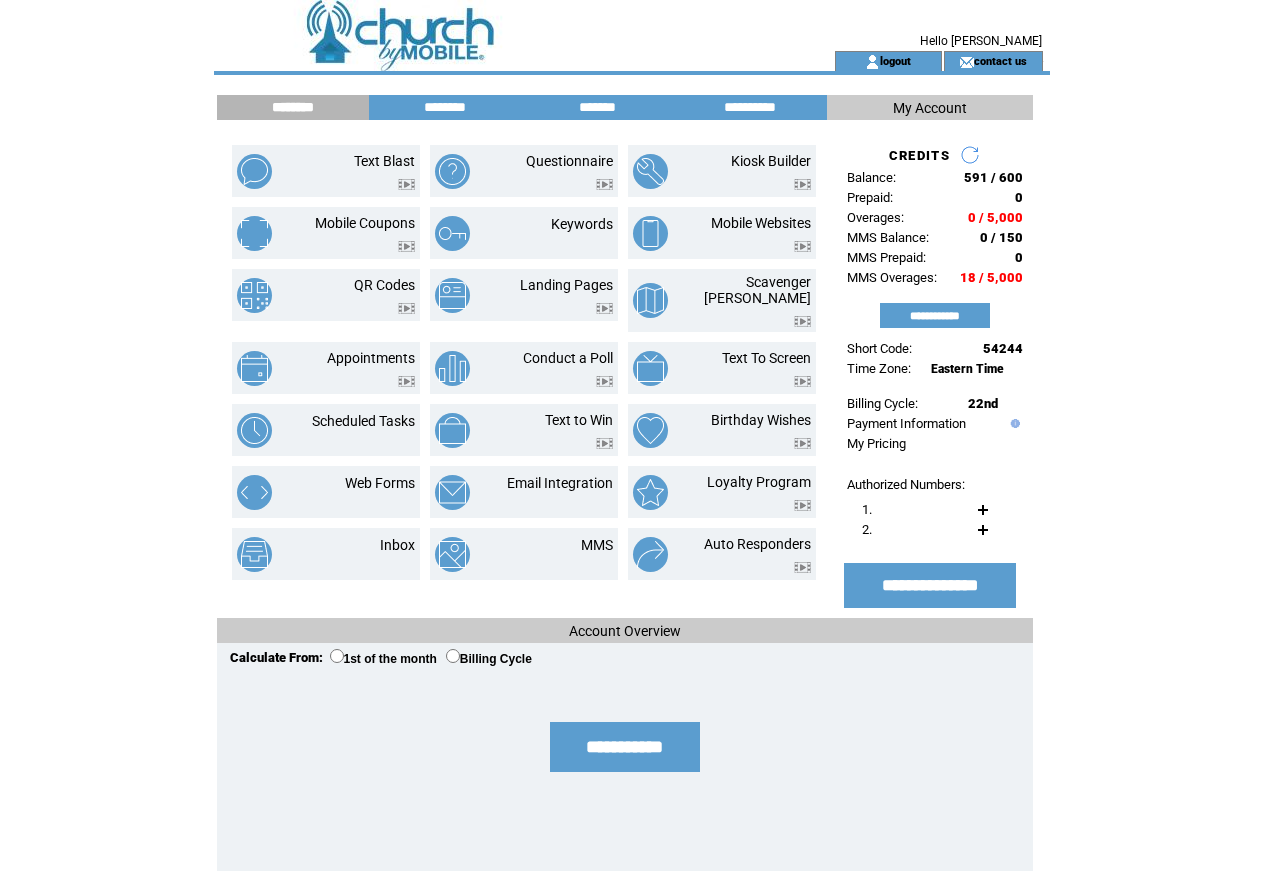 scroll, scrollTop: 0, scrollLeft: 0, axis: both 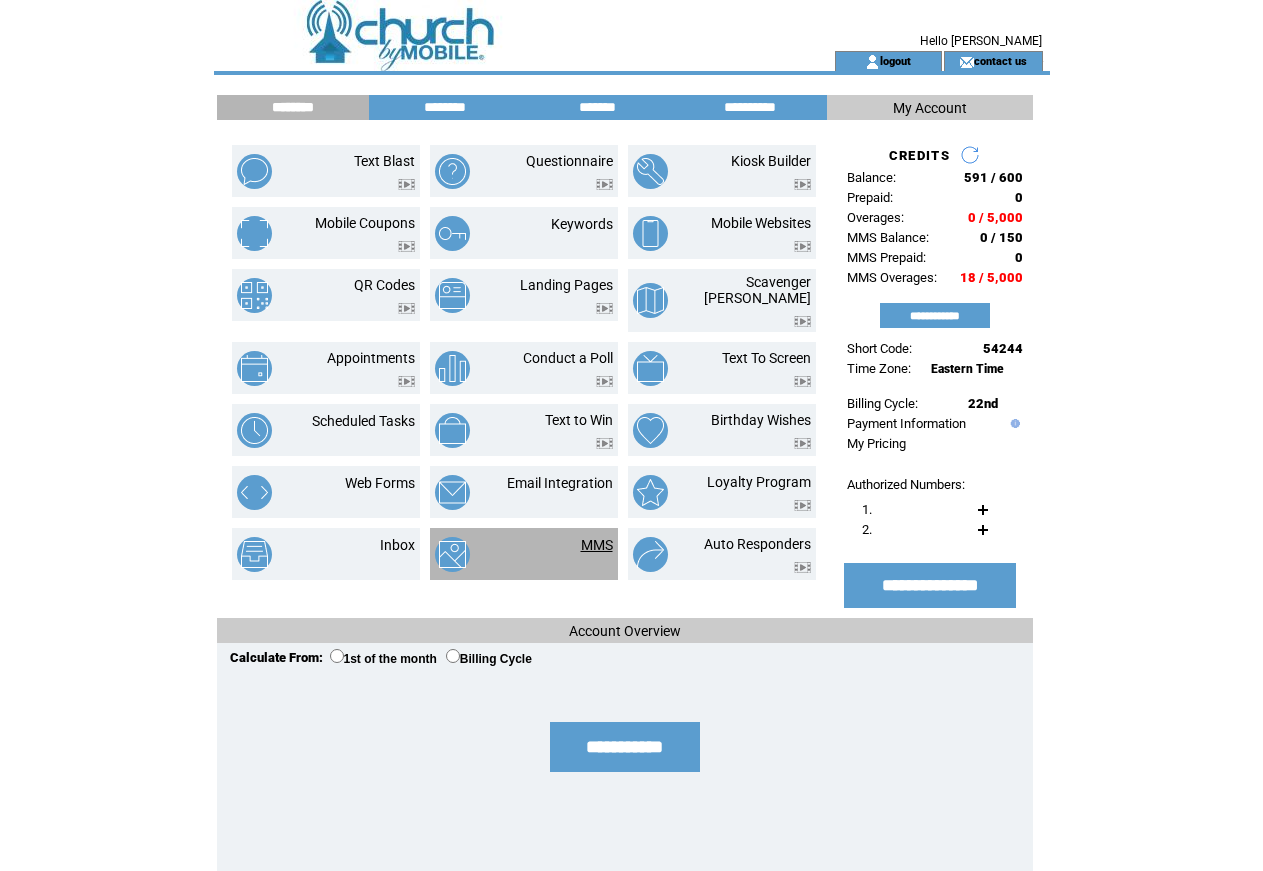 click on "MMS" at bounding box center [597, 545] 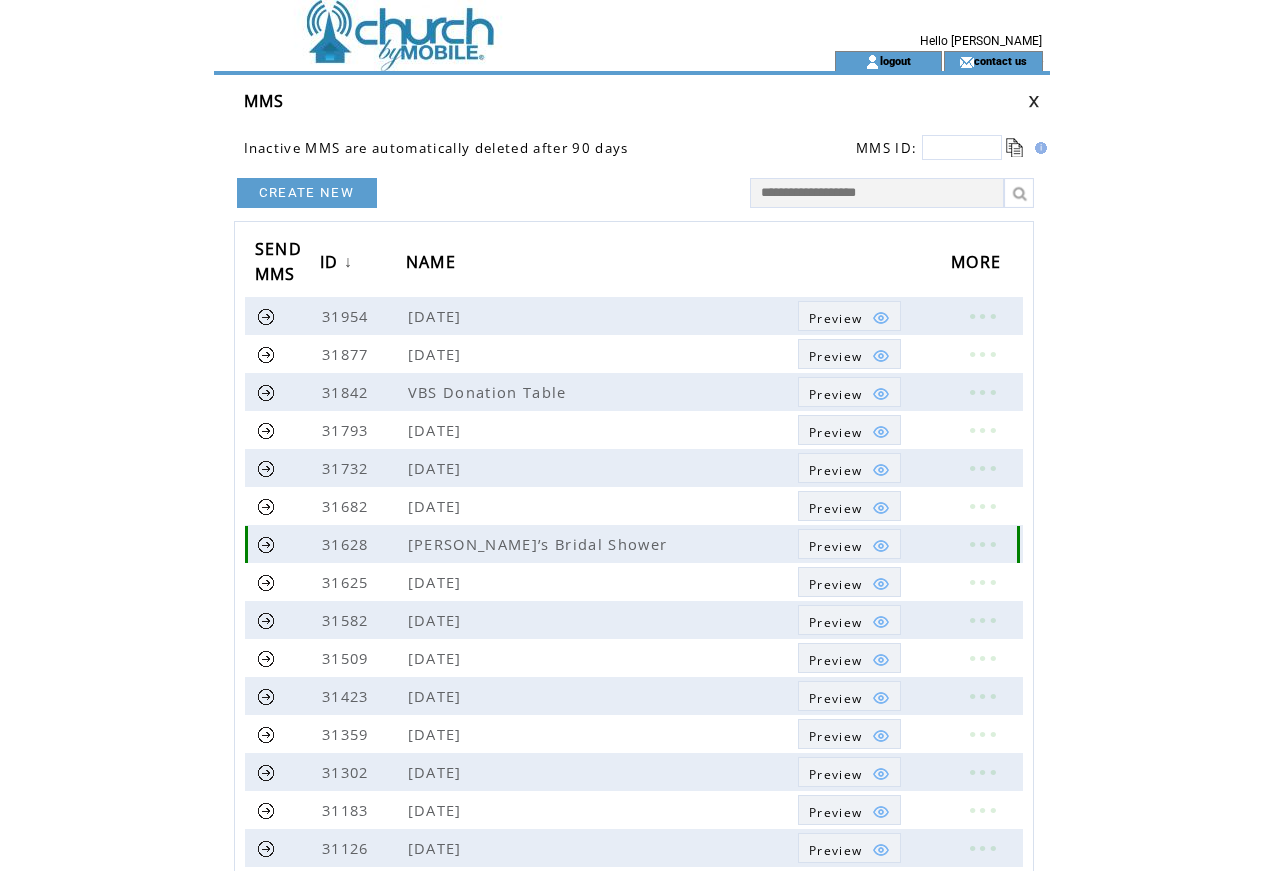 scroll, scrollTop: 0, scrollLeft: 0, axis: both 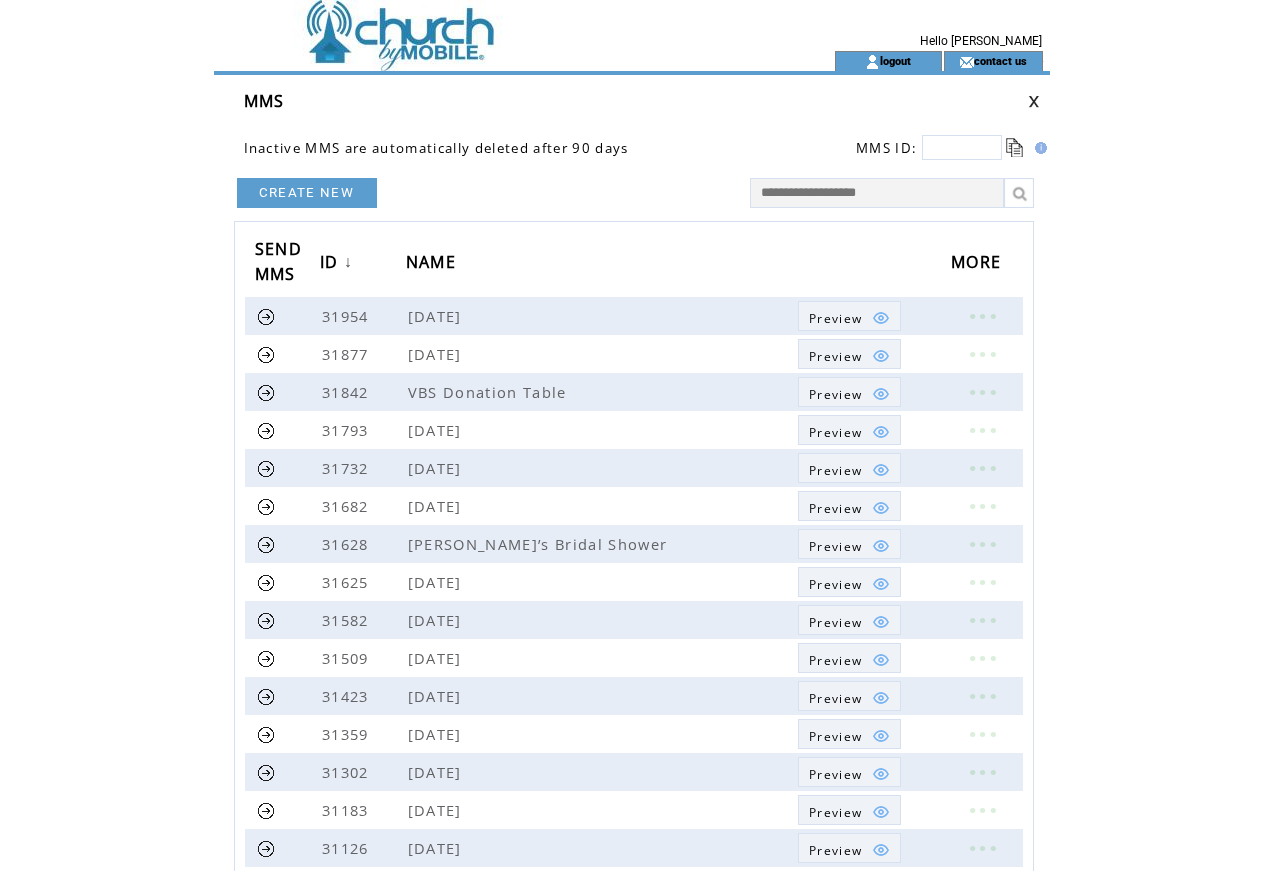 click on "CREATE NEW" at bounding box center (307, 193) 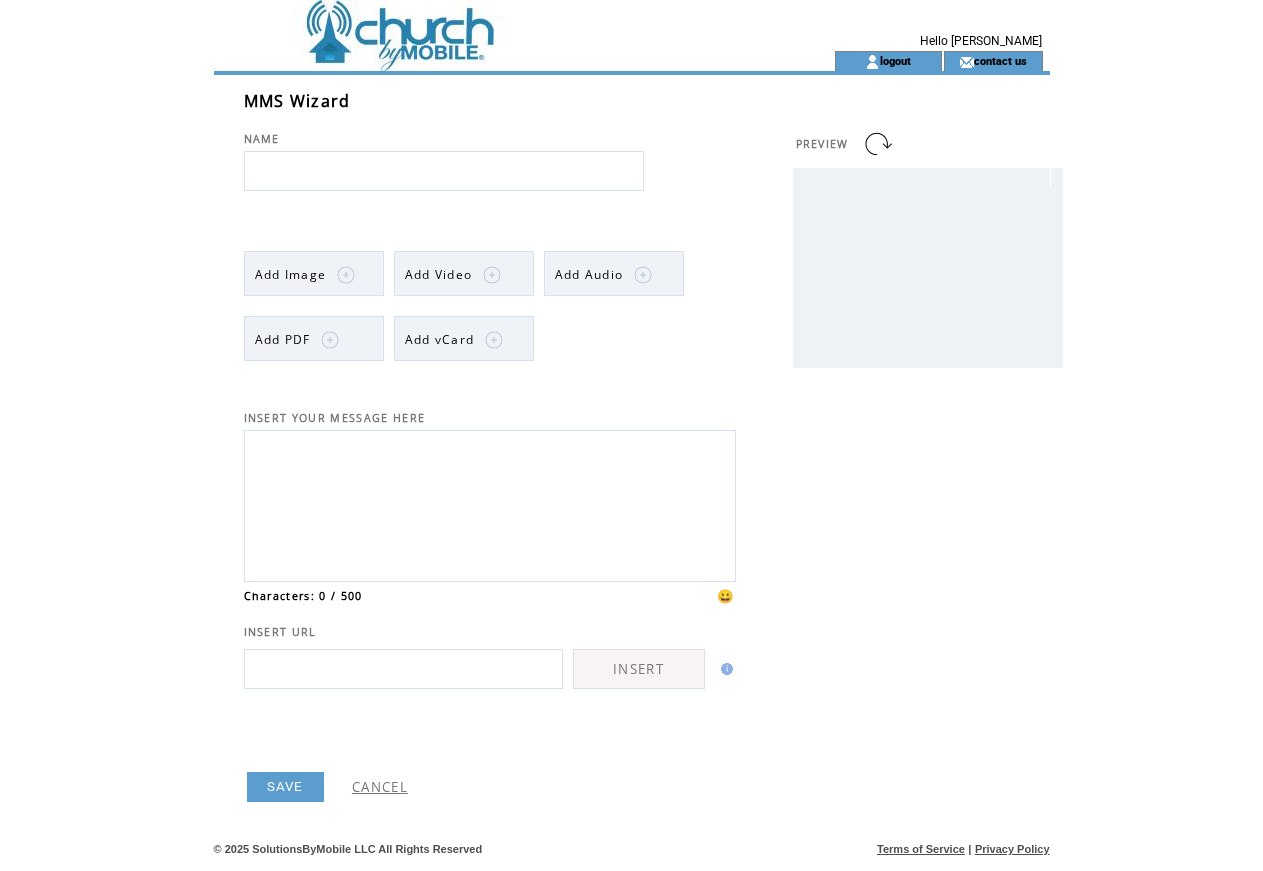 scroll, scrollTop: 0, scrollLeft: 0, axis: both 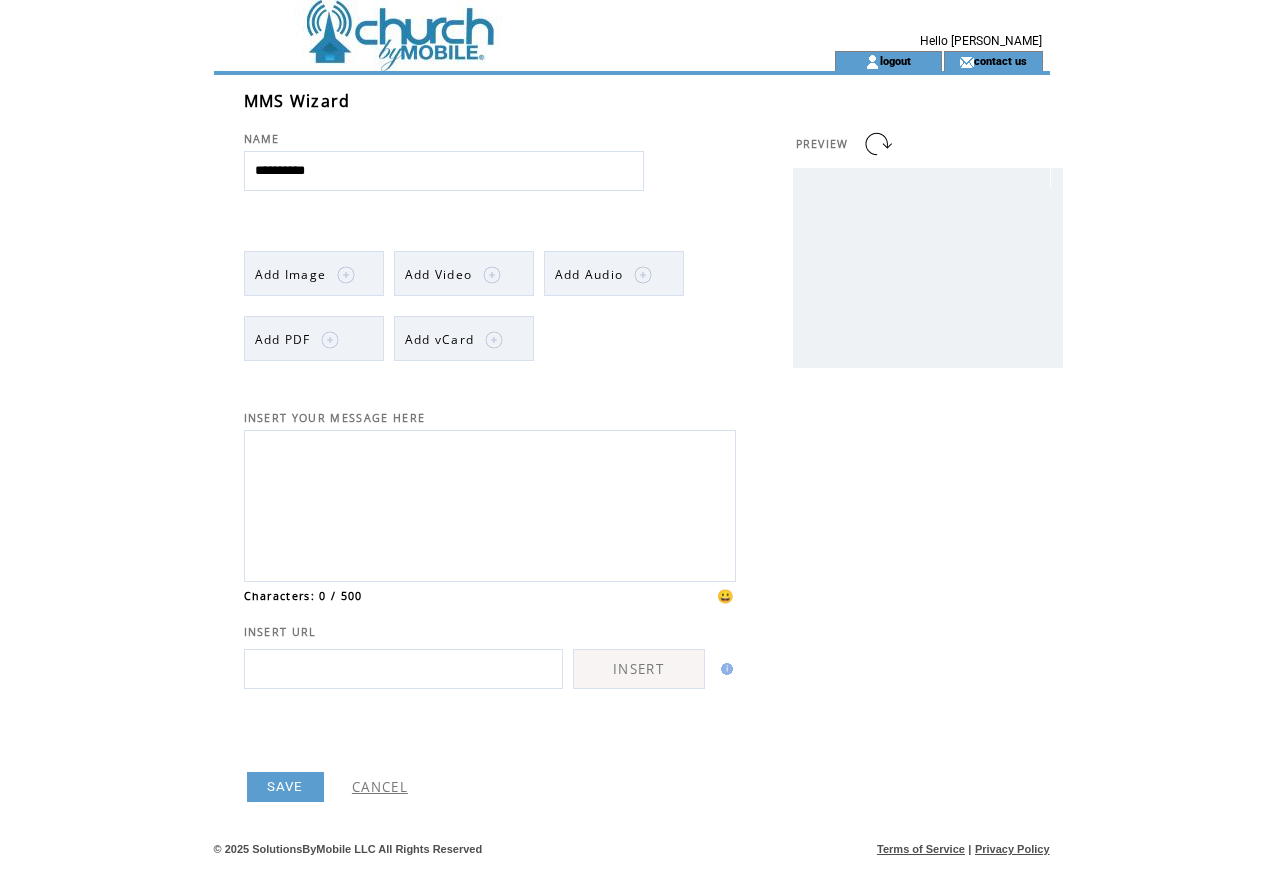 type on "**********" 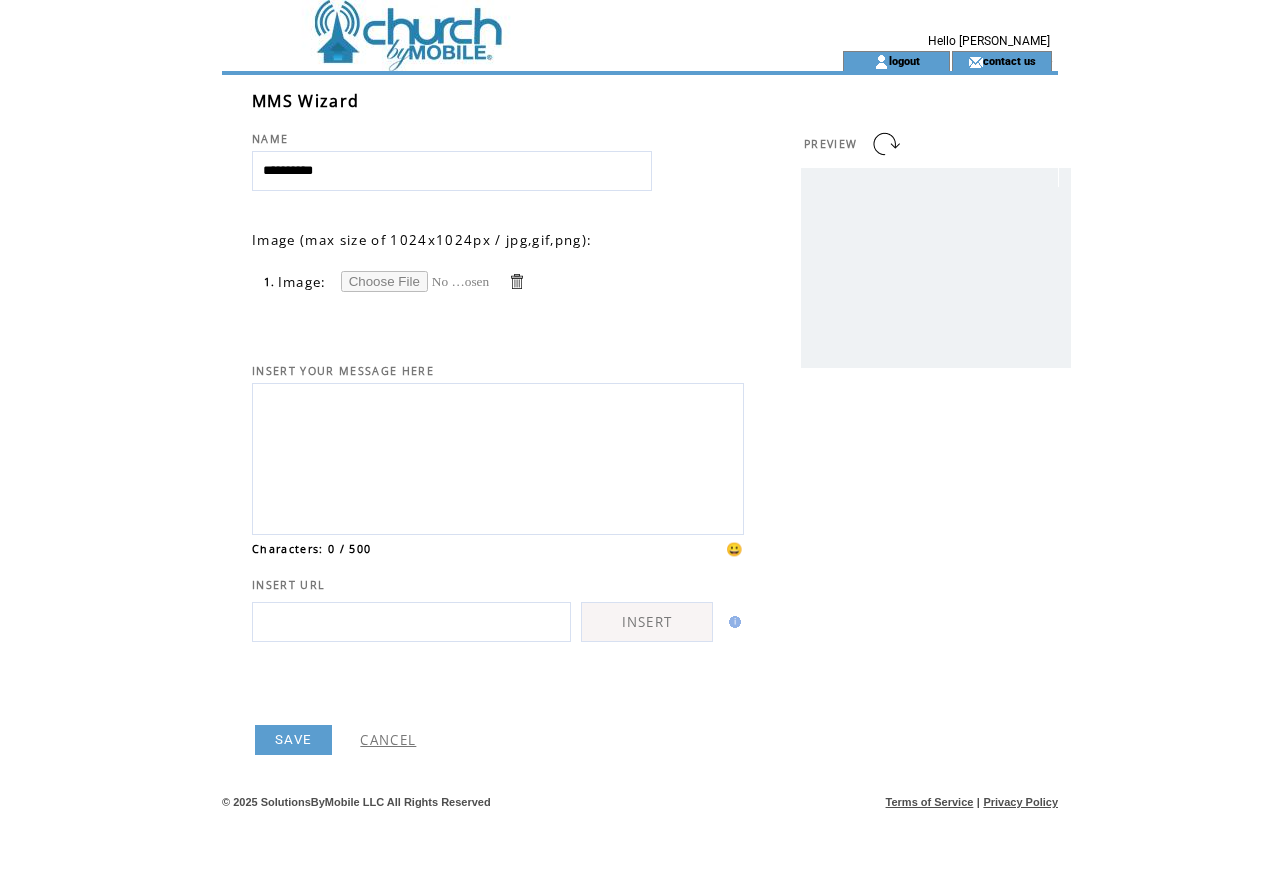 scroll, scrollTop: 0, scrollLeft: 0, axis: both 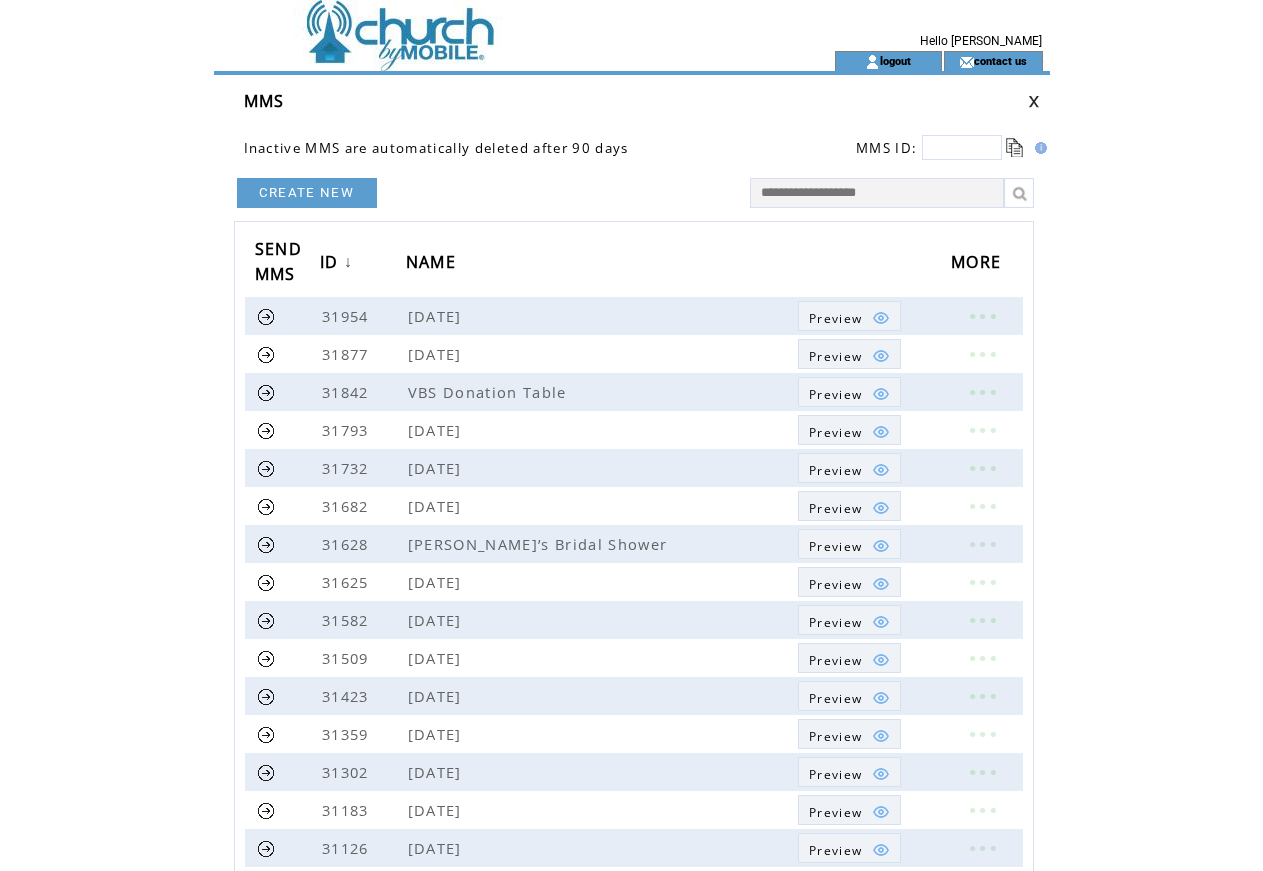 click on "CREATE NEW" at bounding box center (307, 193) 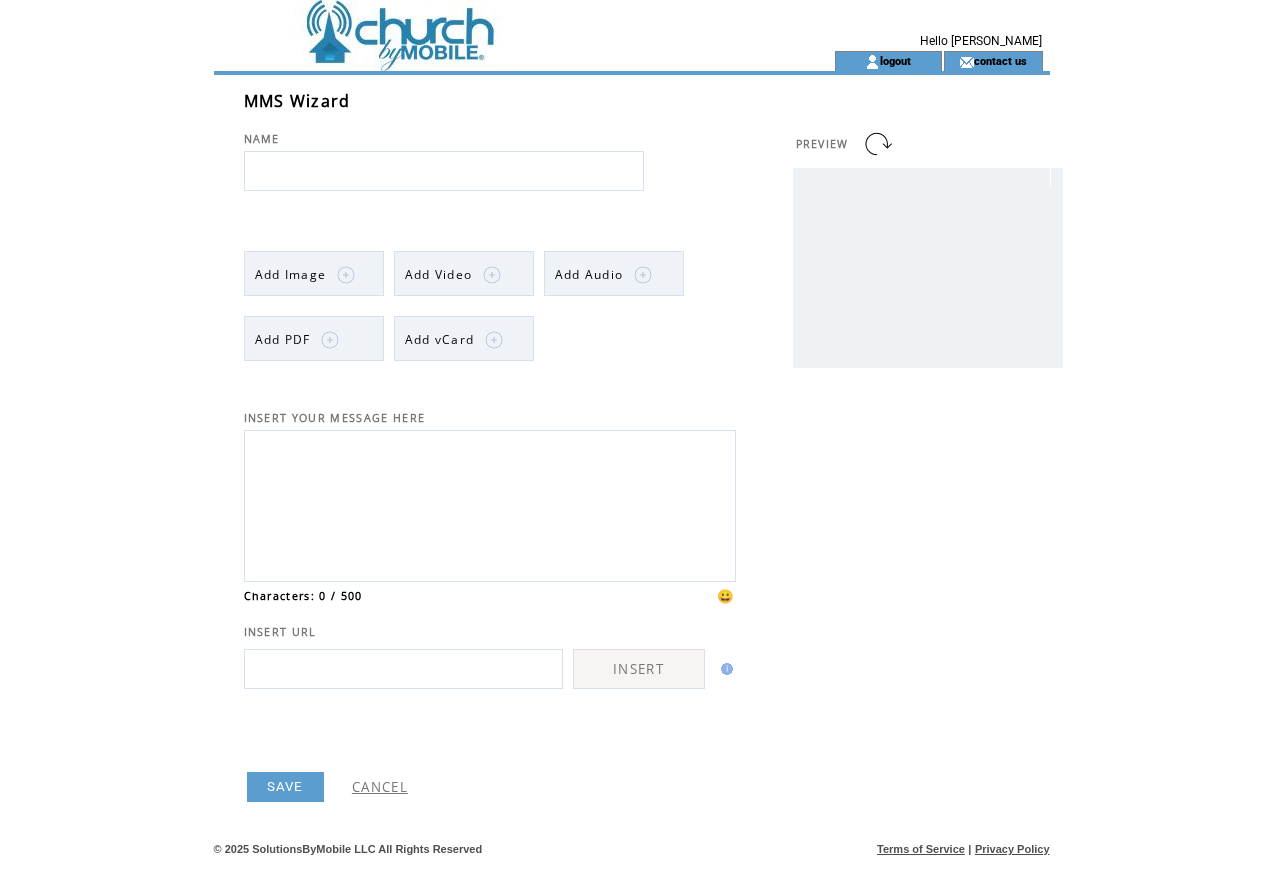 scroll, scrollTop: 0, scrollLeft: 0, axis: both 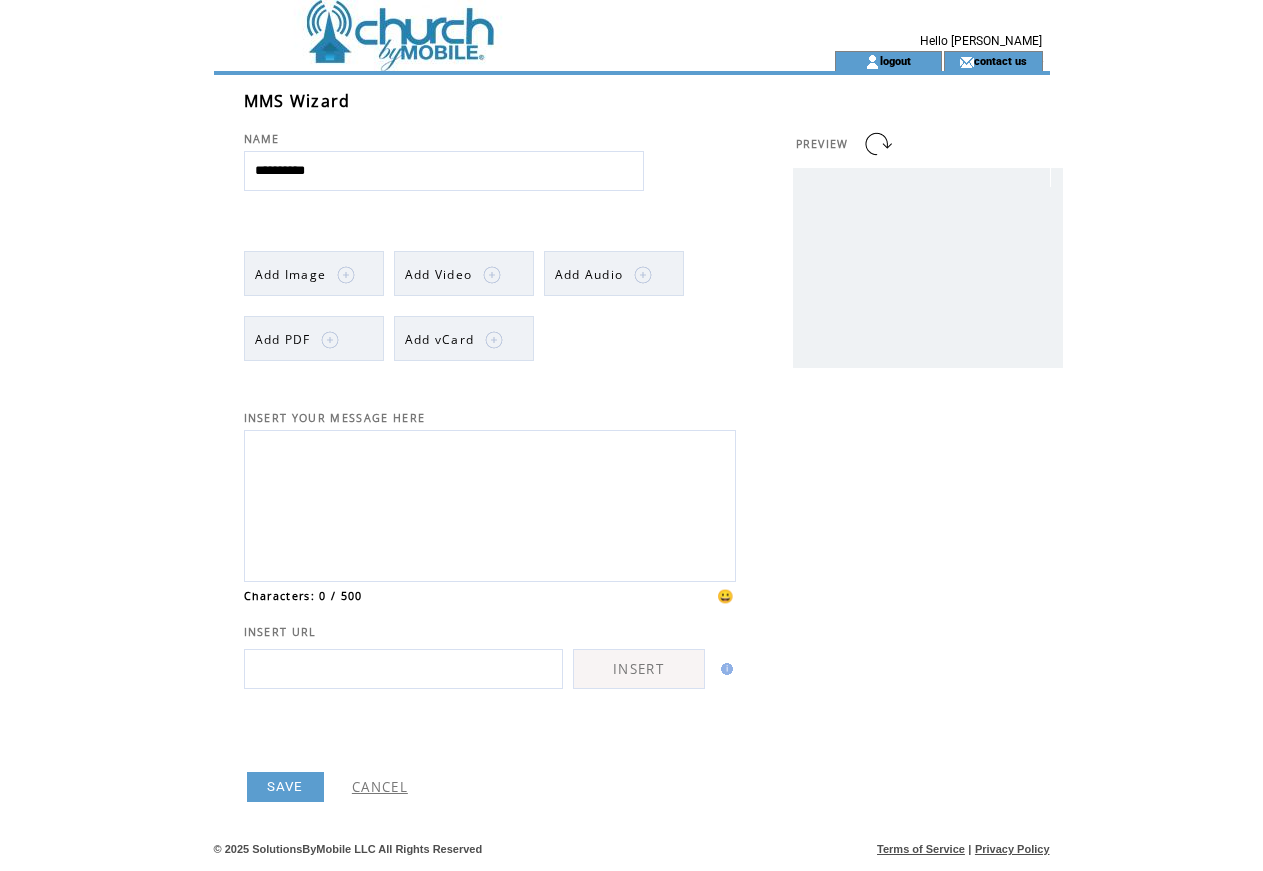 type on "**********" 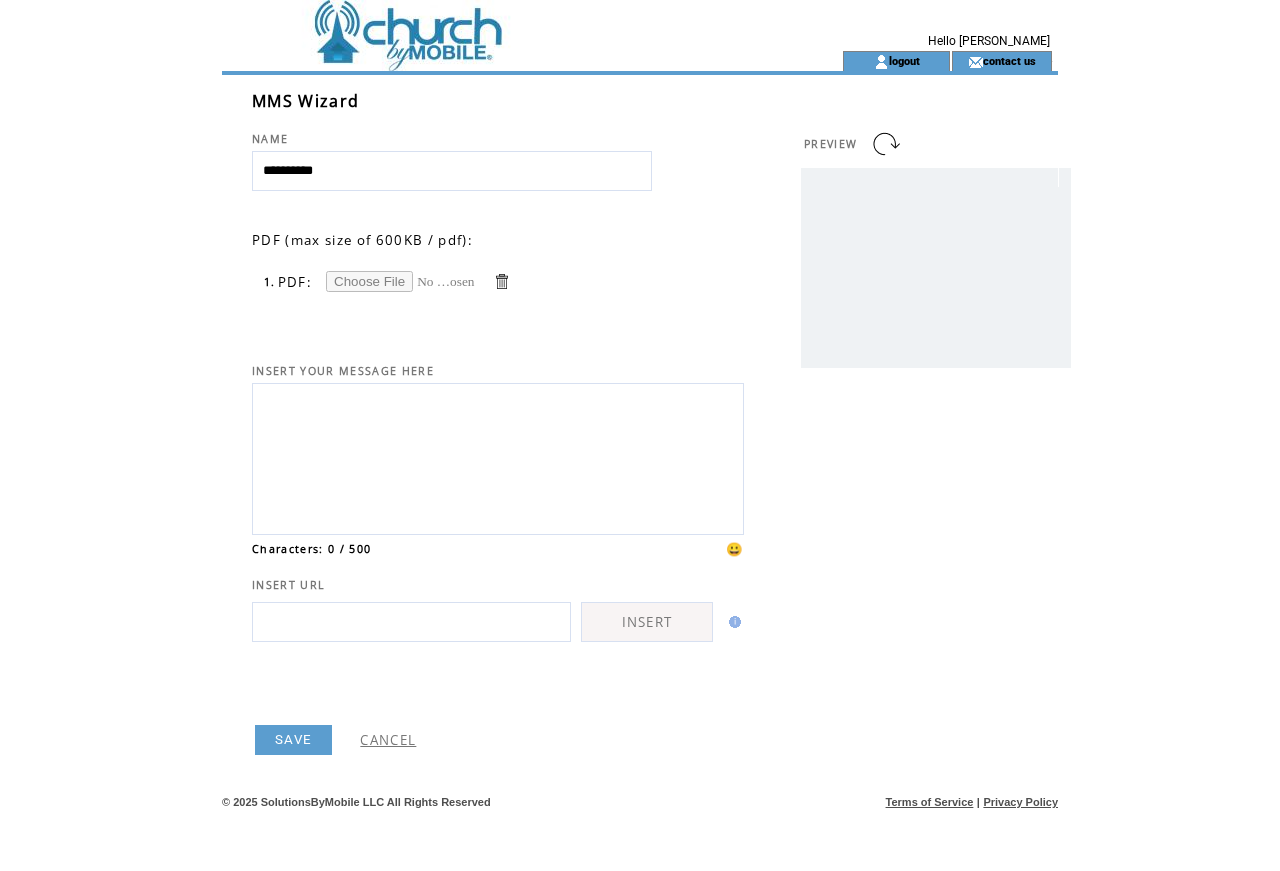 scroll, scrollTop: 0, scrollLeft: 0, axis: both 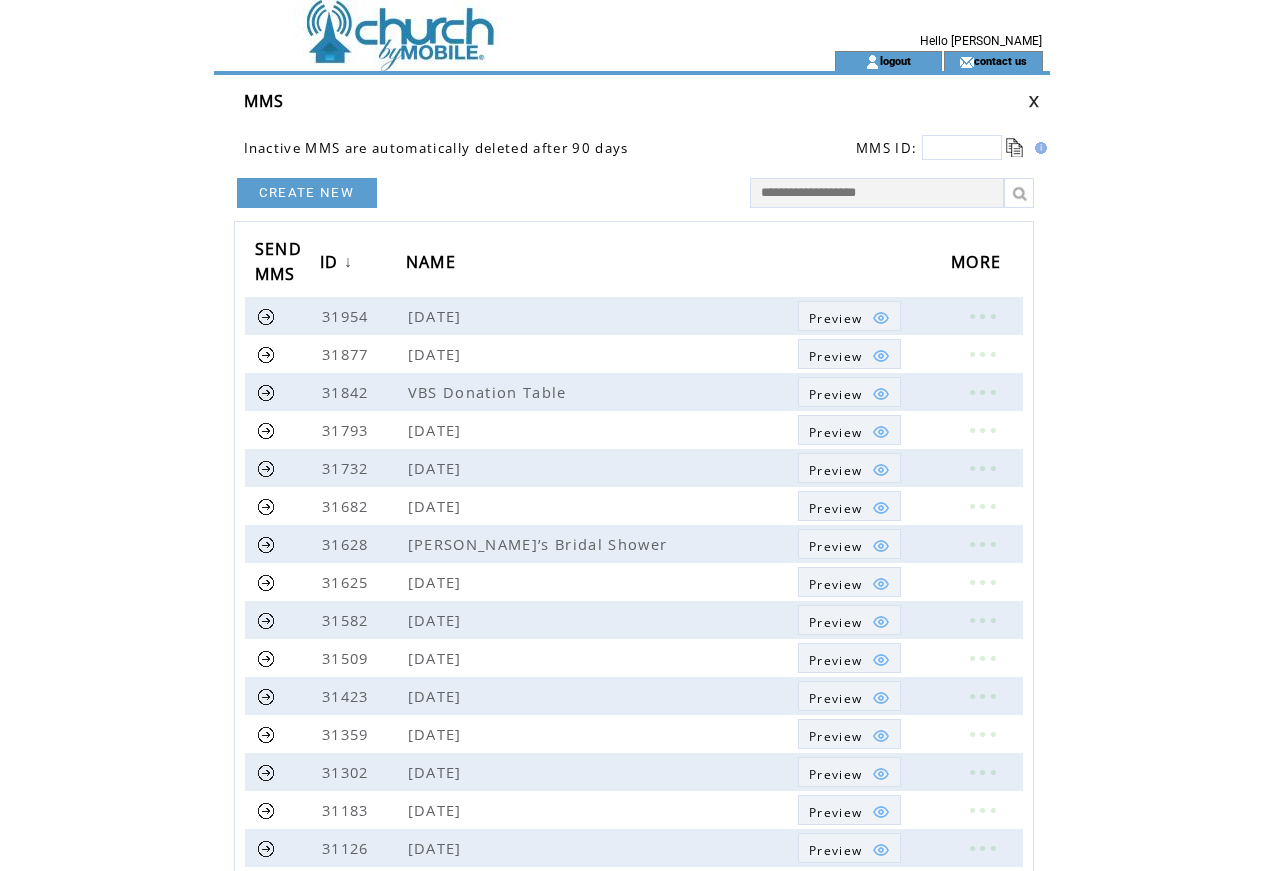 click on "CREATE NEW" at bounding box center [307, 193] 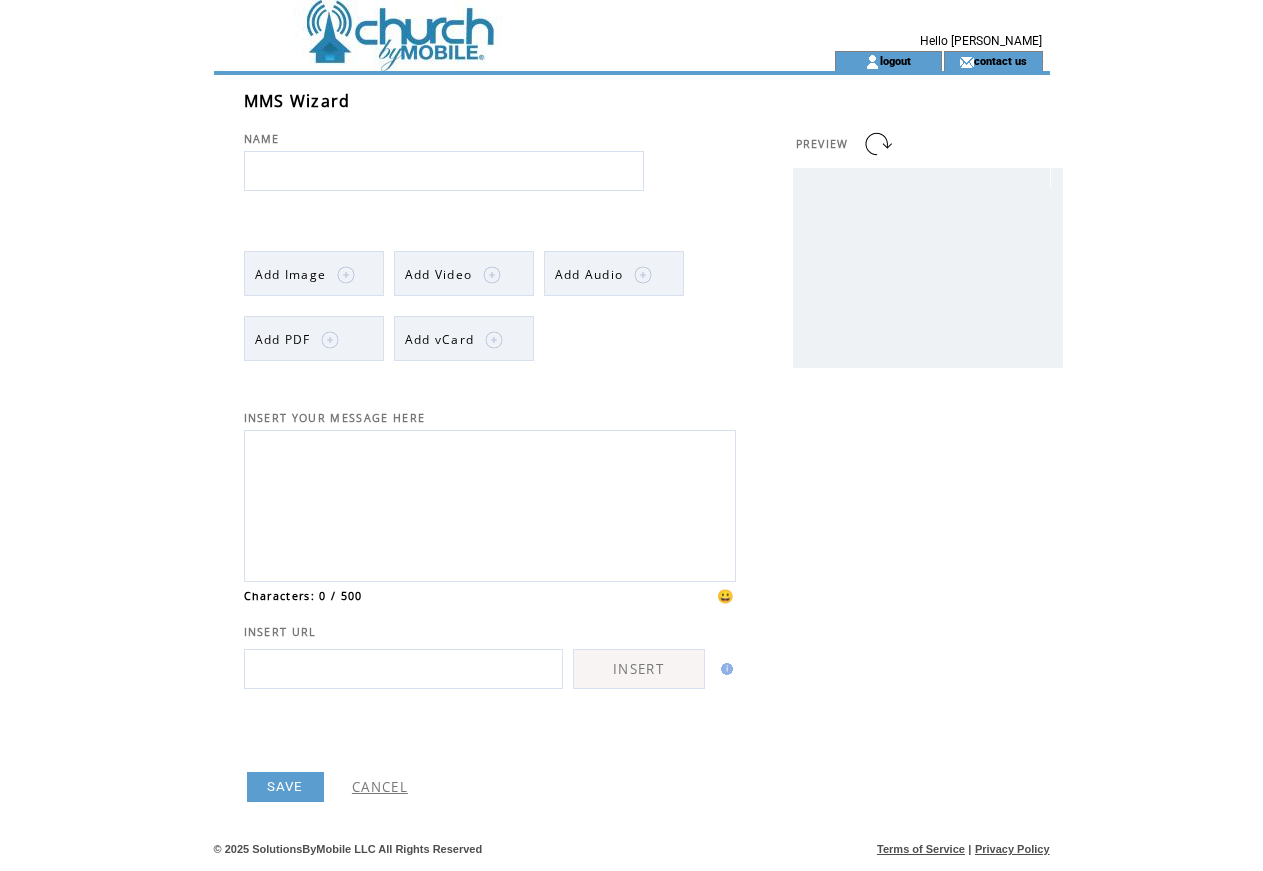 scroll, scrollTop: 0, scrollLeft: 0, axis: both 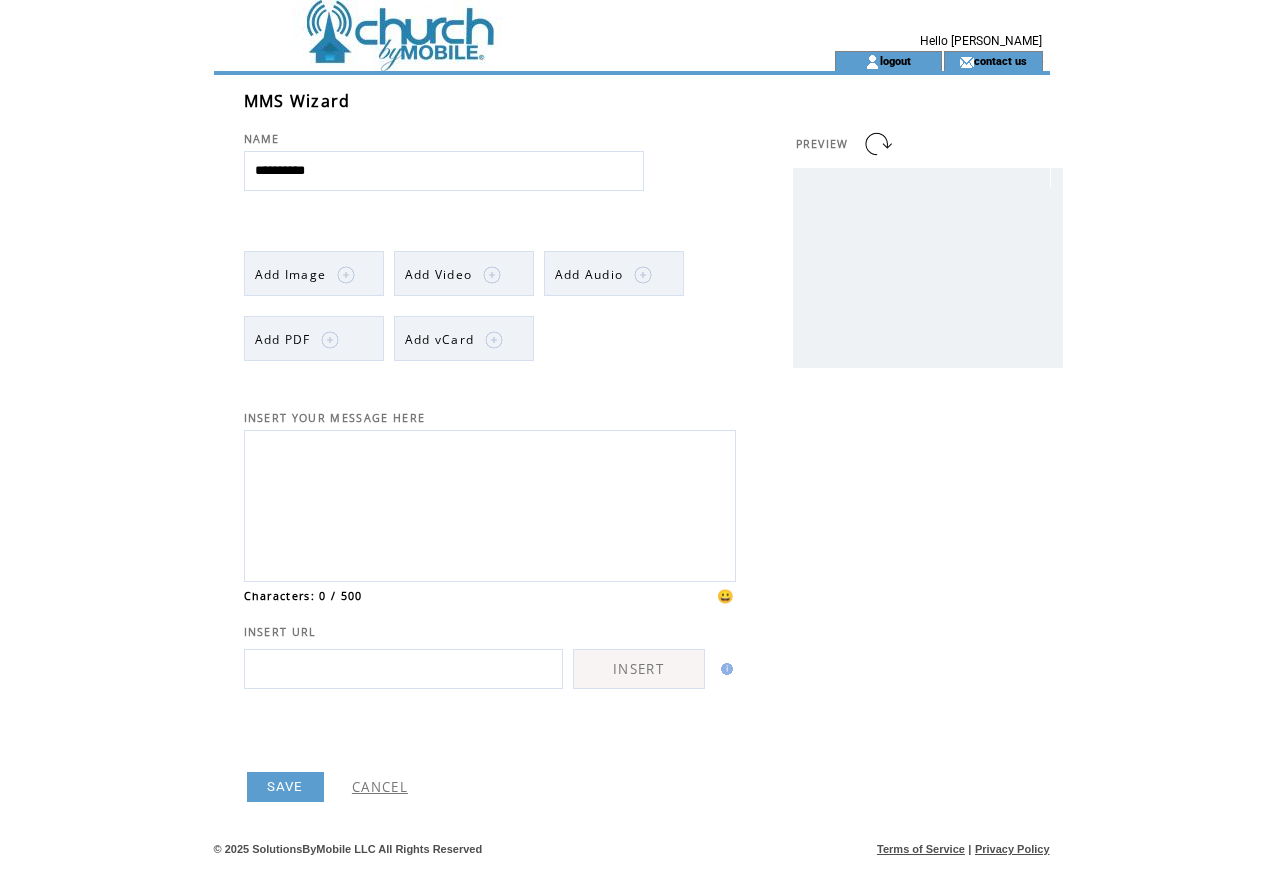 type on "**********" 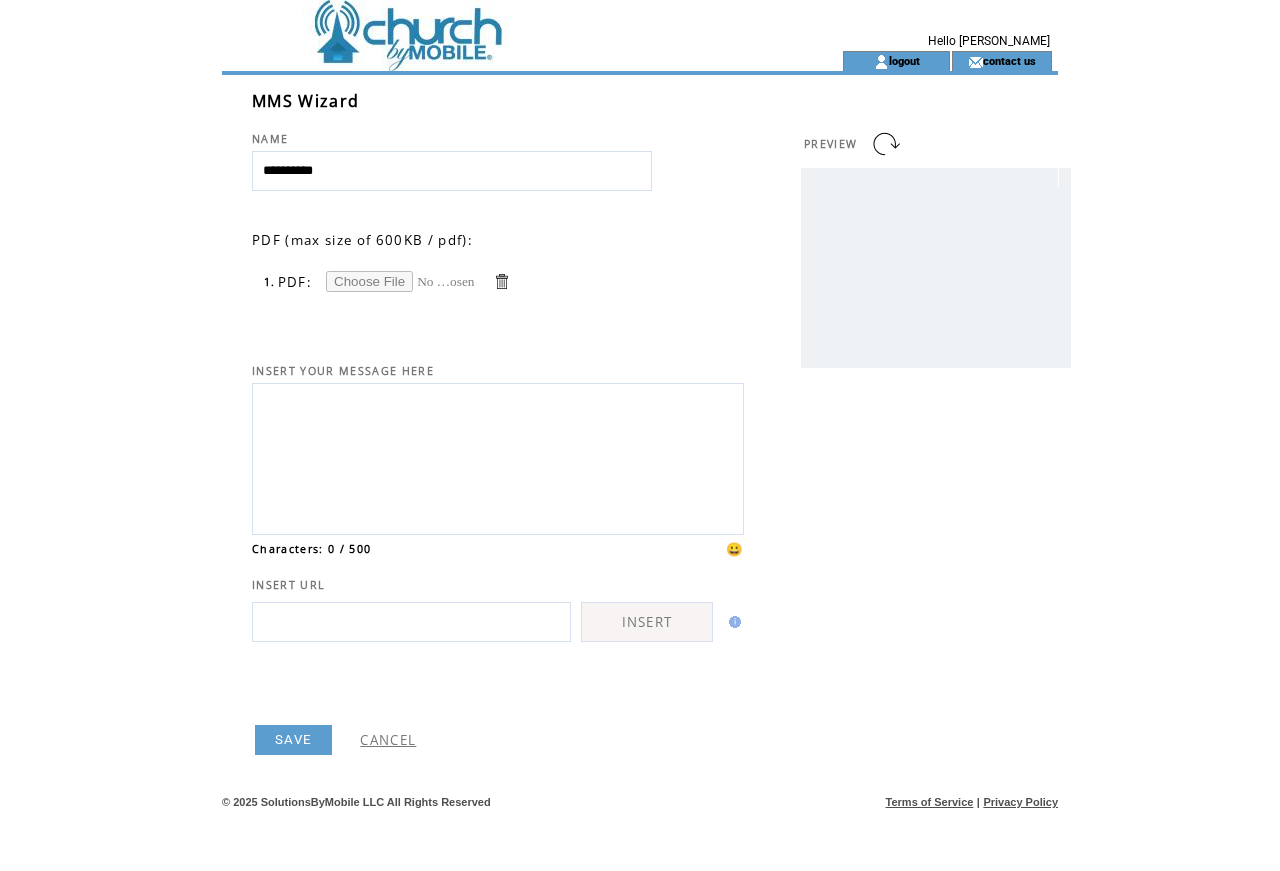 scroll, scrollTop: 0, scrollLeft: 0, axis: both 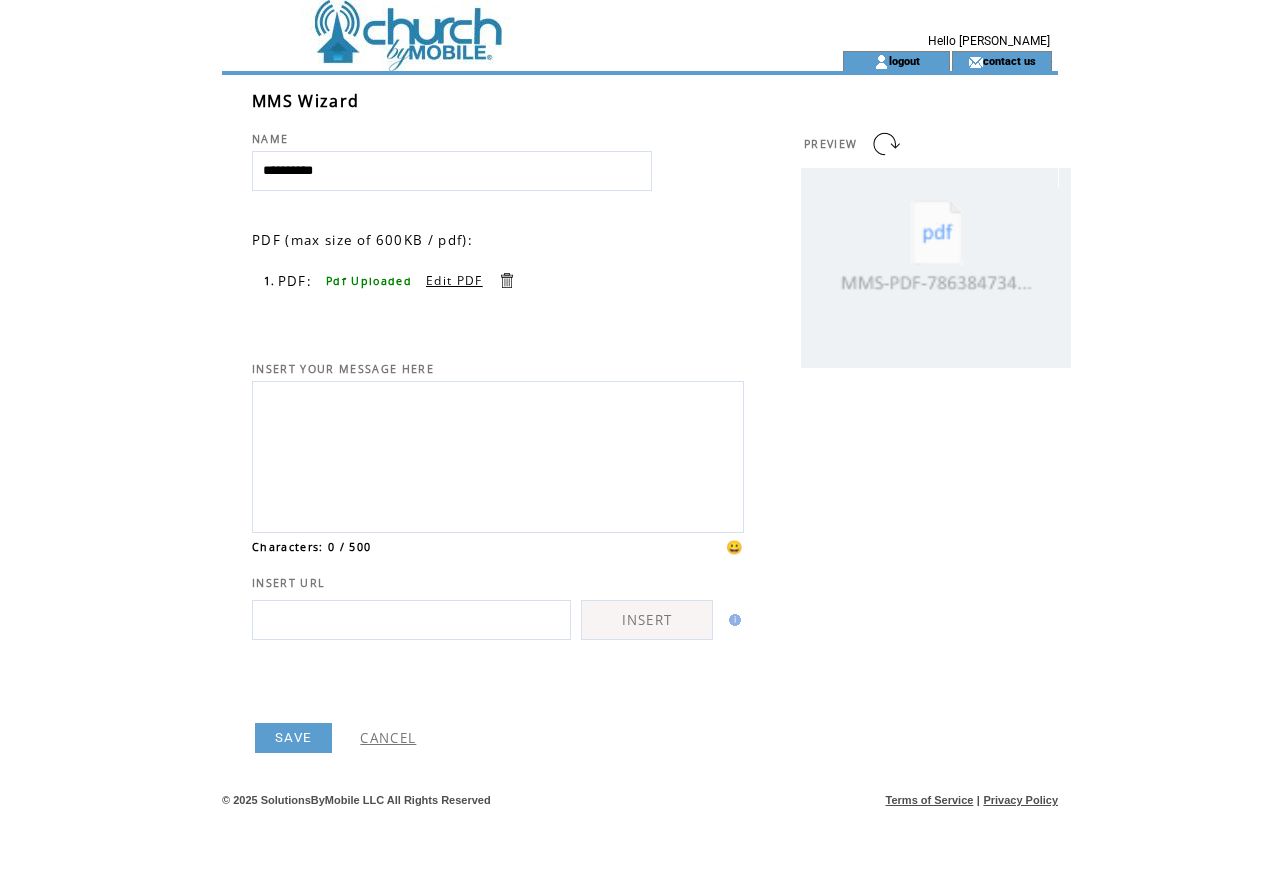 click on "SAVE" at bounding box center (293, 738) 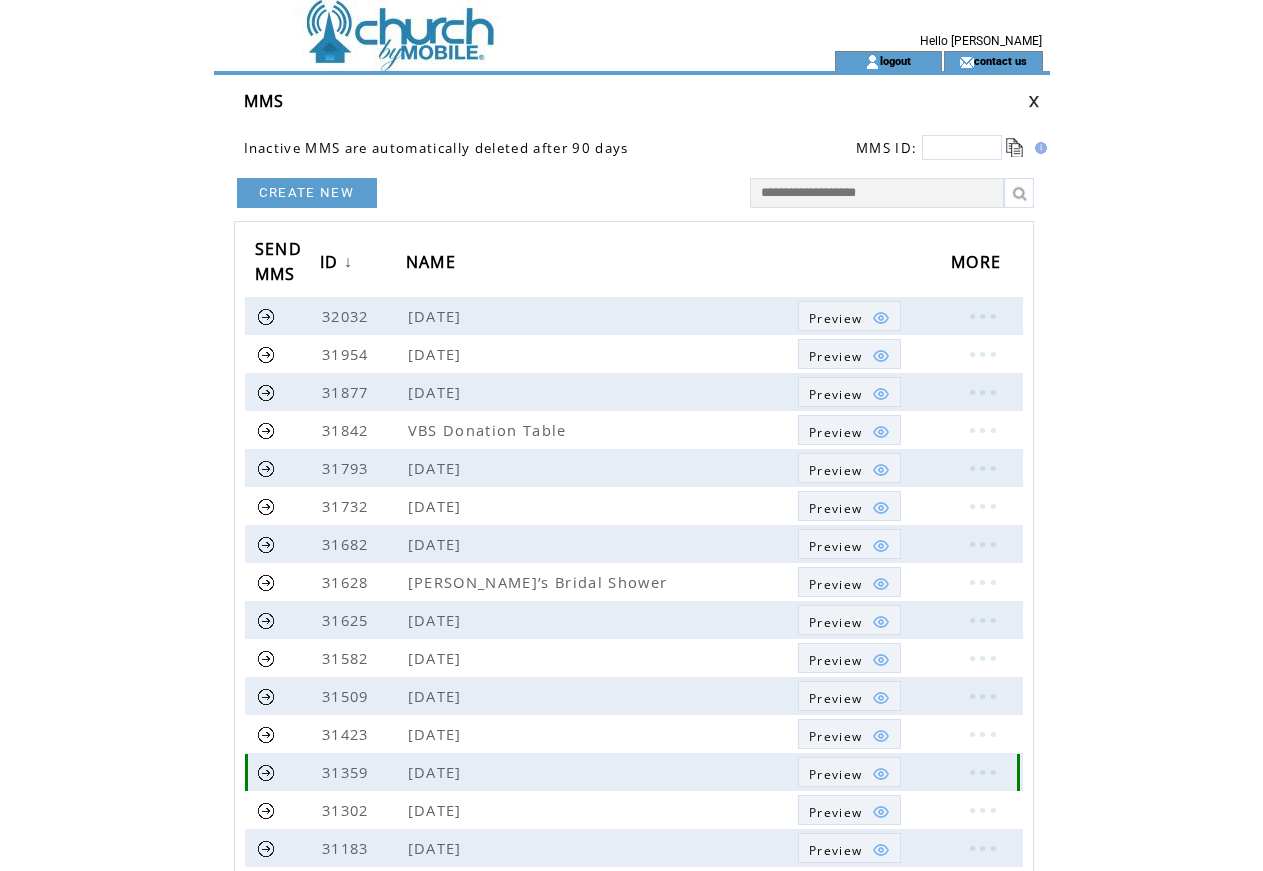 scroll, scrollTop: 0, scrollLeft: 0, axis: both 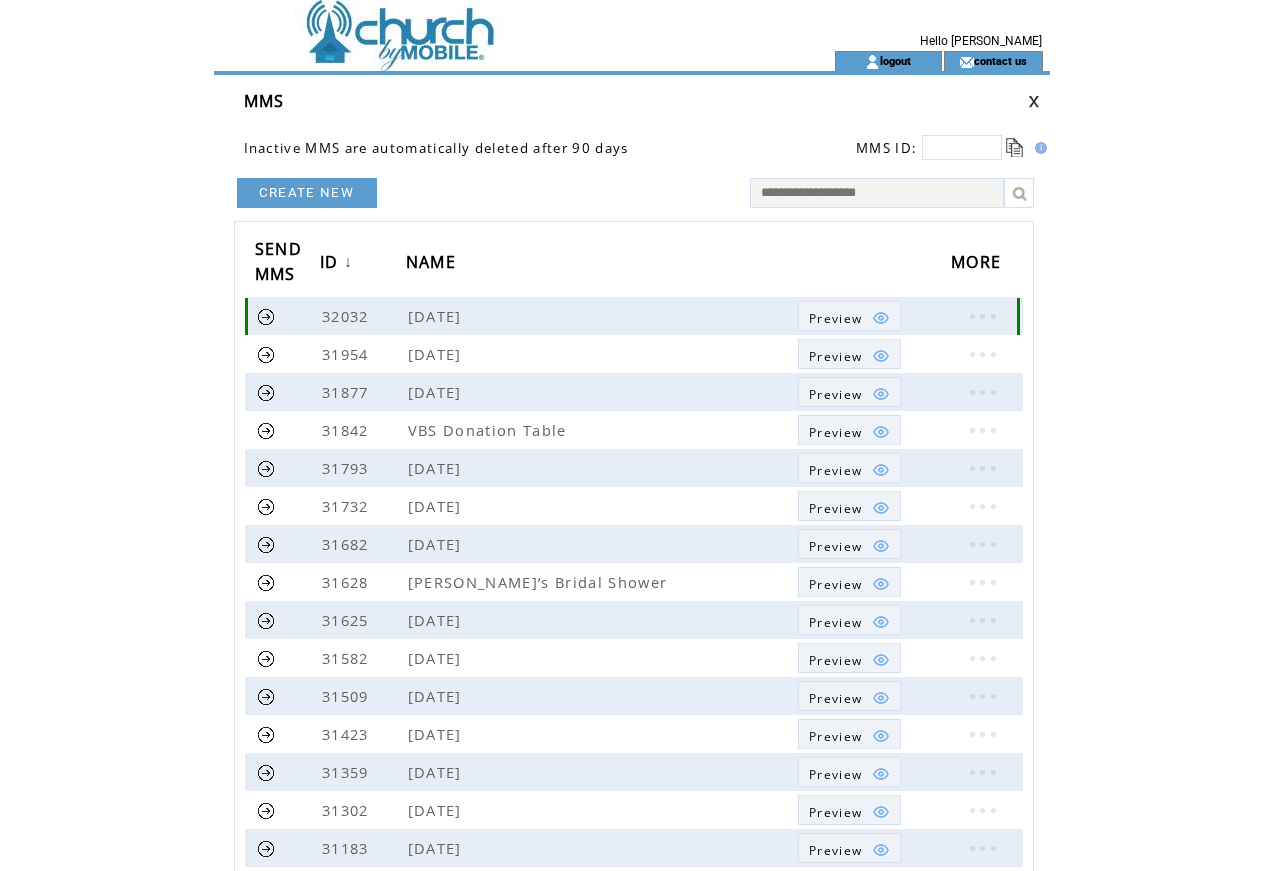 click at bounding box center [266, 316] 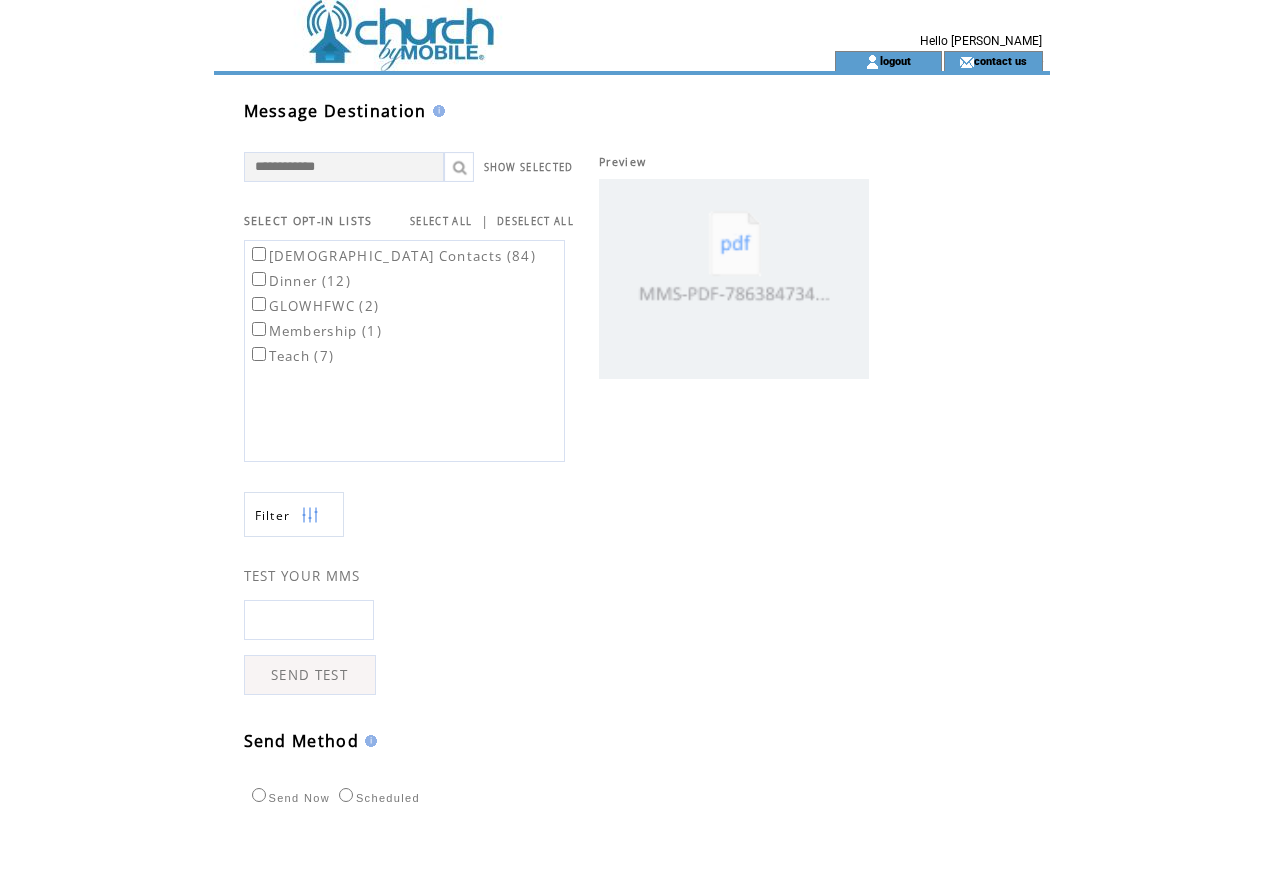 scroll, scrollTop: 0, scrollLeft: 0, axis: both 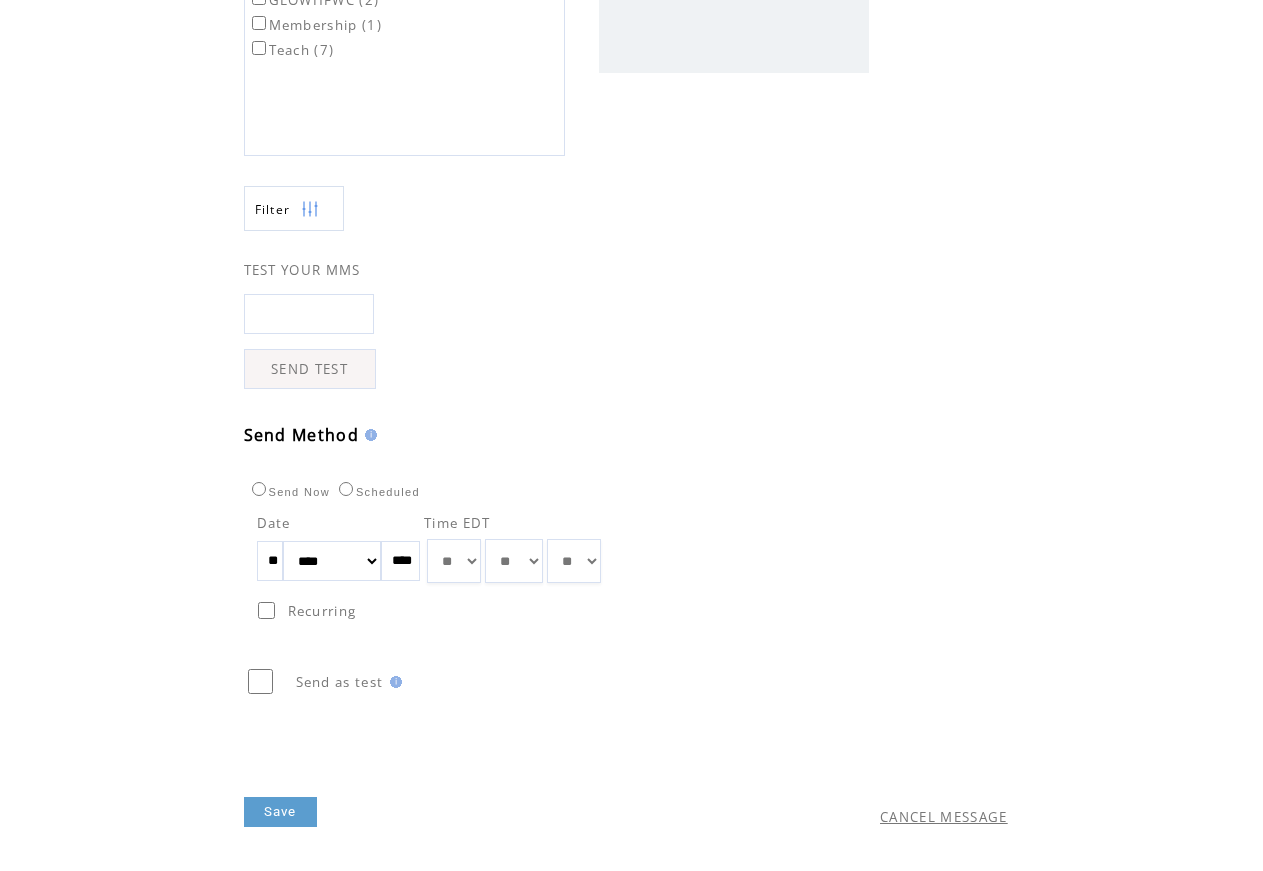 click on "**" at bounding box center [270, 561] 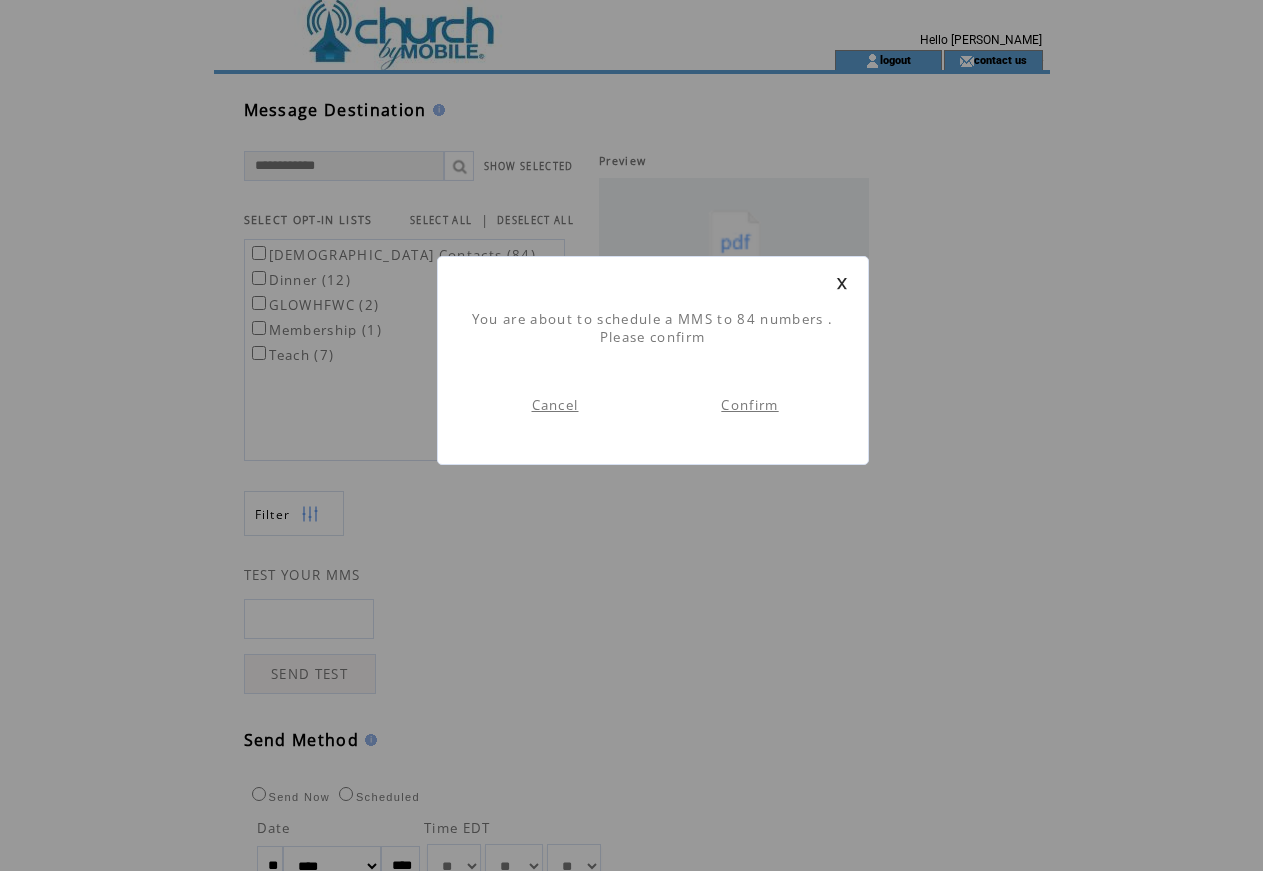 scroll, scrollTop: 1, scrollLeft: 0, axis: vertical 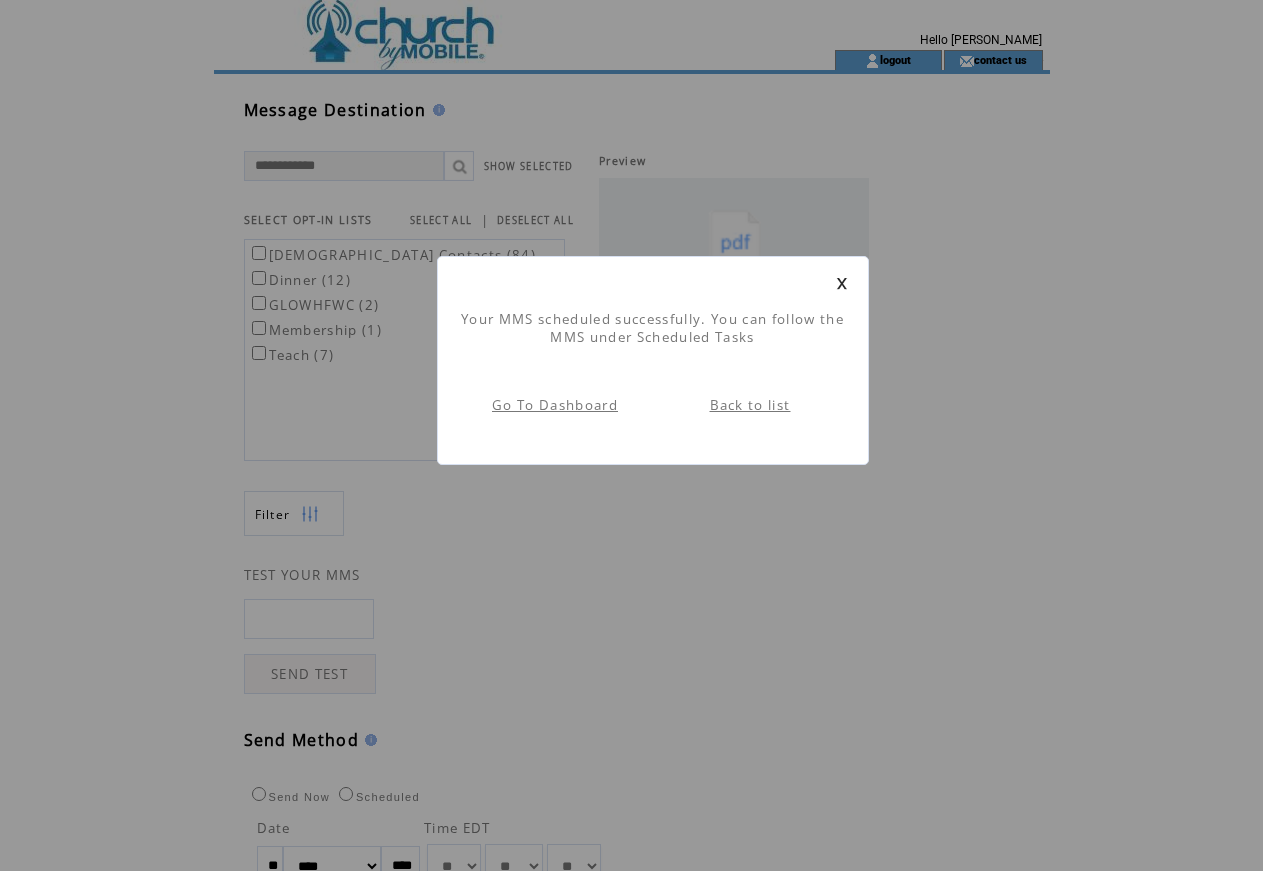 click at bounding box center [842, 283] 